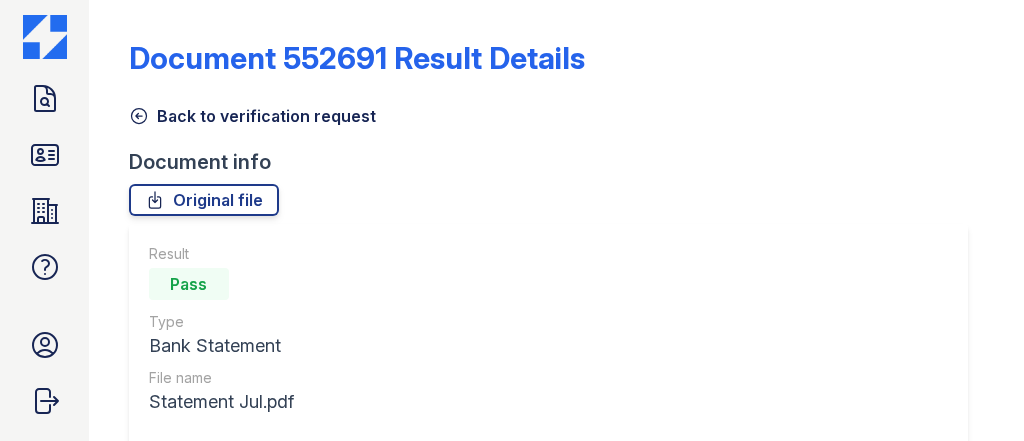 scroll, scrollTop: 0, scrollLeft: 0, axis: both 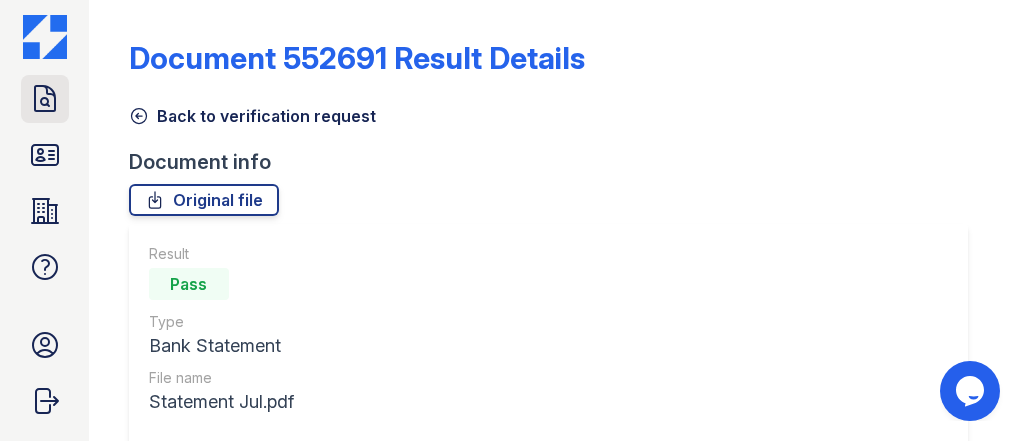 click 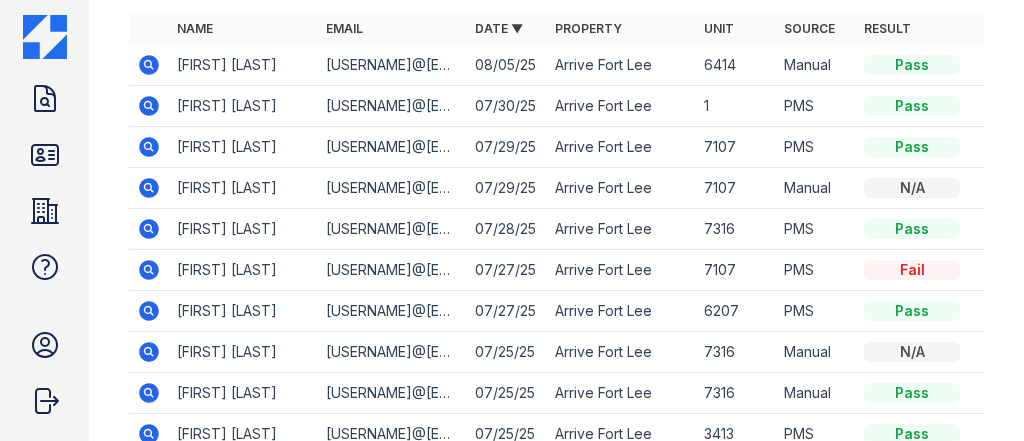 scroll, scrollTop: 240, scrollLeft: 0, axis: vertical 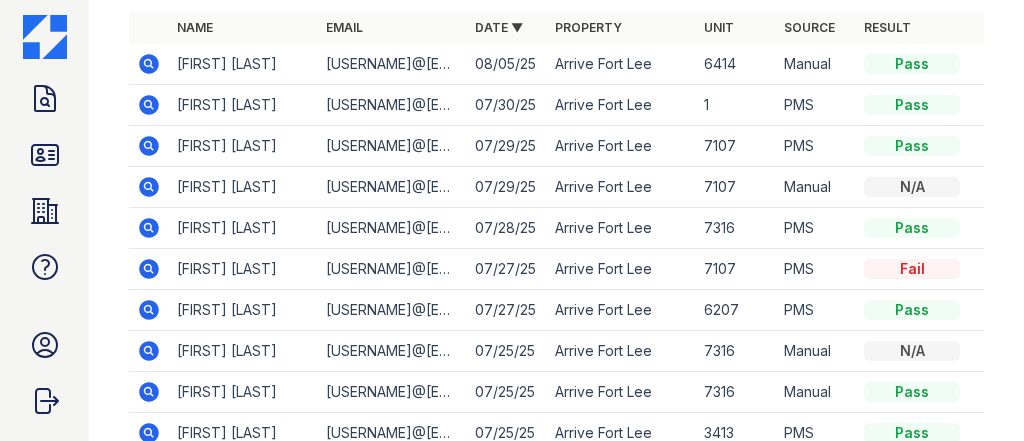 click 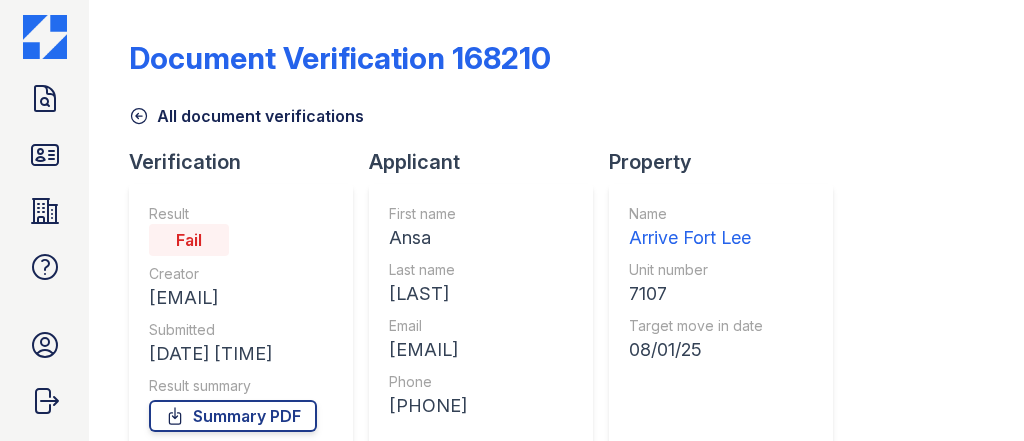 scroll, scrollTop: 0, scrollLeft: 0, axis: both 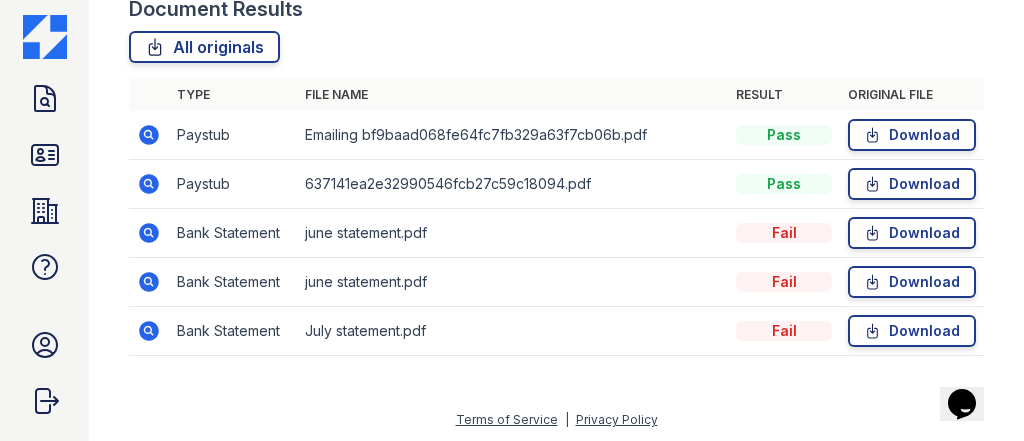 click at bounding box center (149, 233) 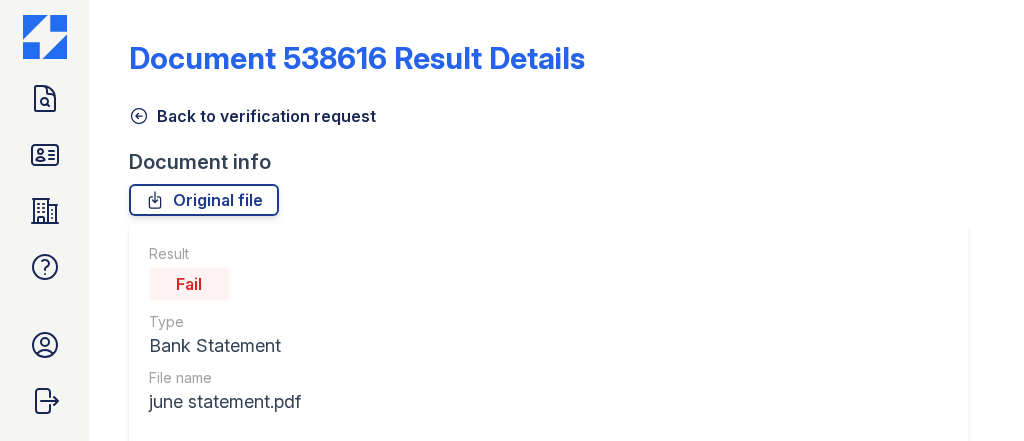 scroll, scrollTop: 0, scrollLeft: 0, axis: both 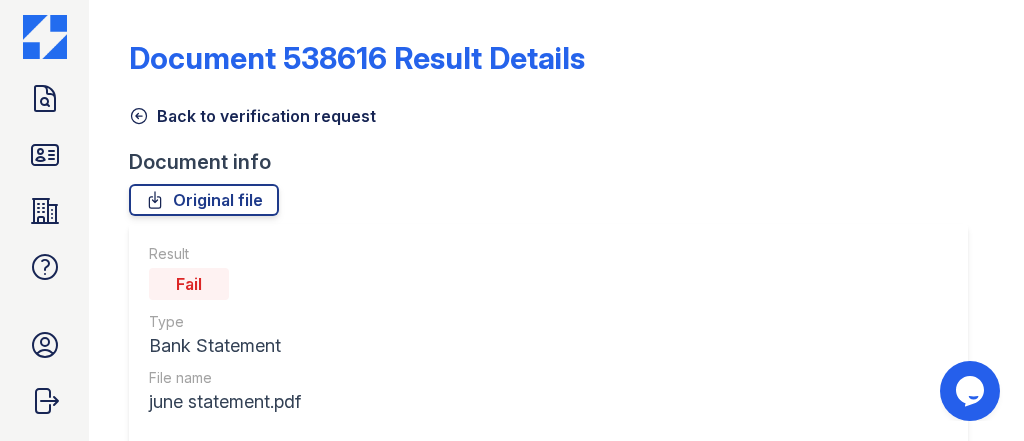 click at bounding box center (125, 878) 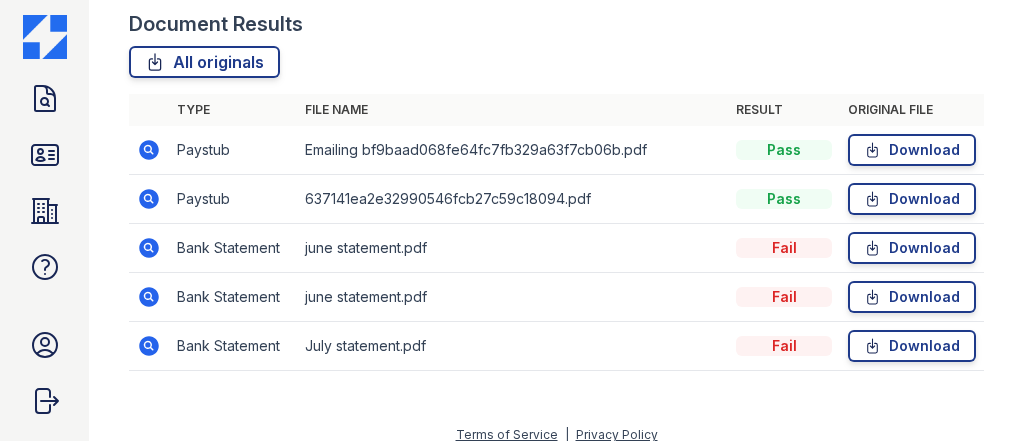 scroll, scrollTop: 717, scrollLeft: 0, axis: vertical 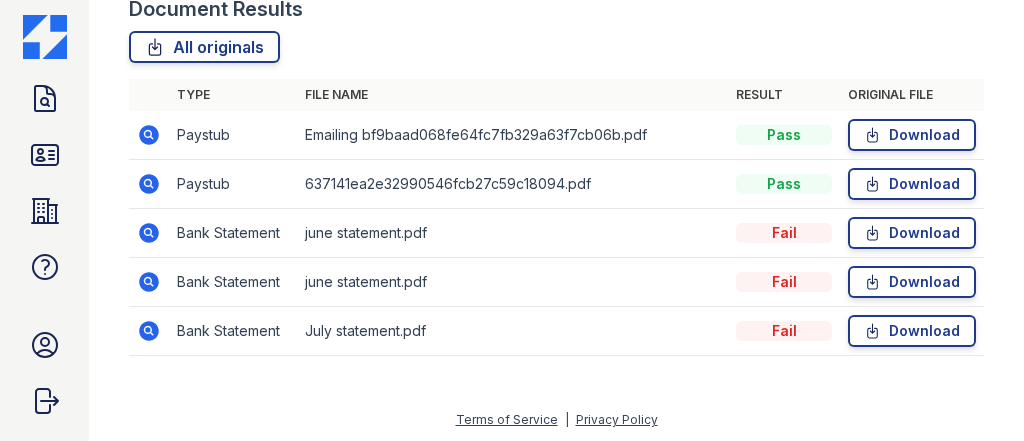 click 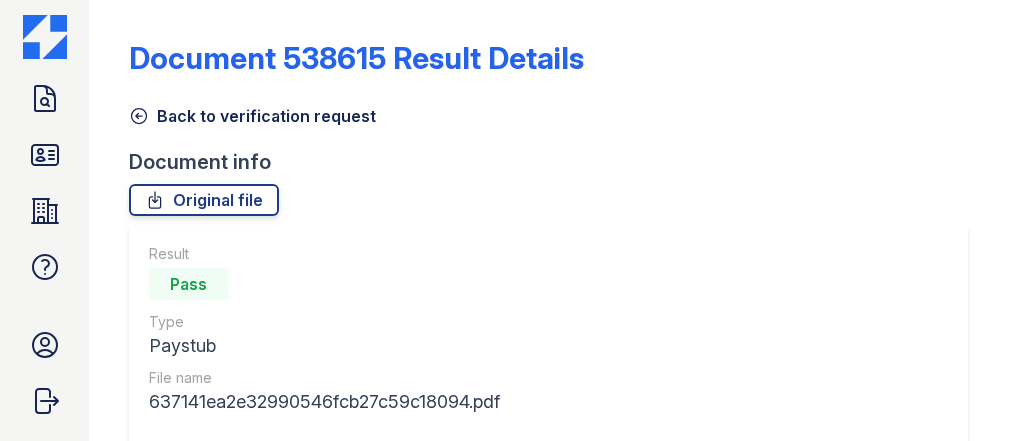 scroll, scrollTop: 0, scrollLeft: 0, axis: both 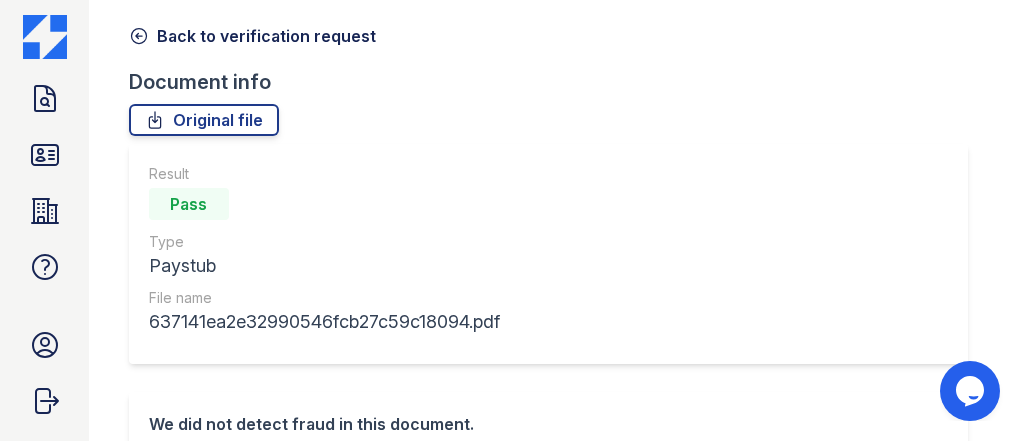 click 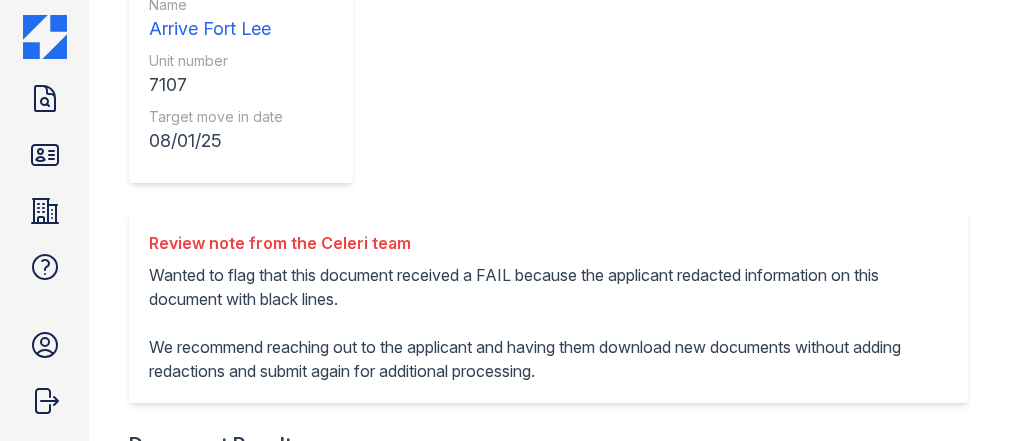 scroll, scrollTop: 640, scrollLeft: 0, axis: vertical 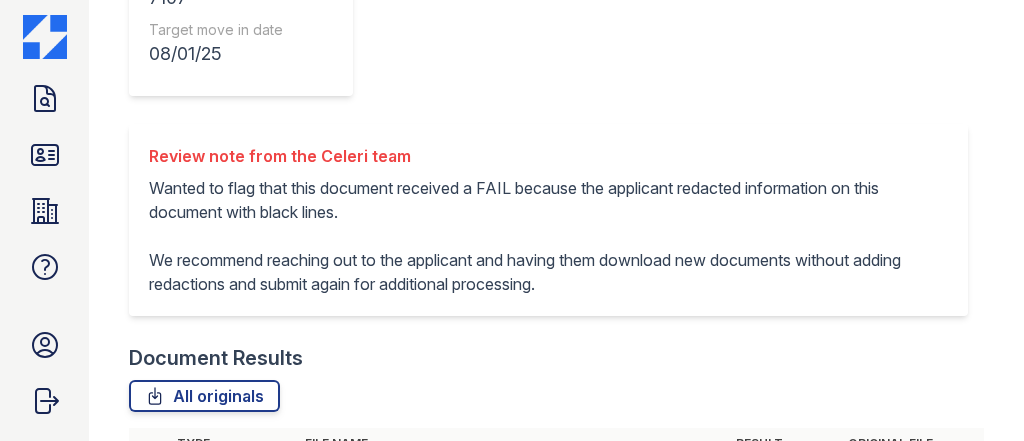 click 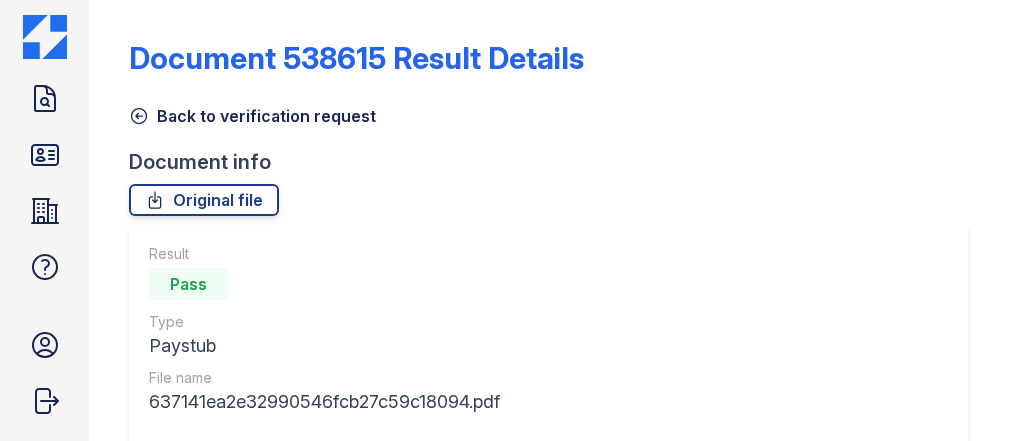 scroll, scrollTop: 0, scrollLeft: 0, axis: both 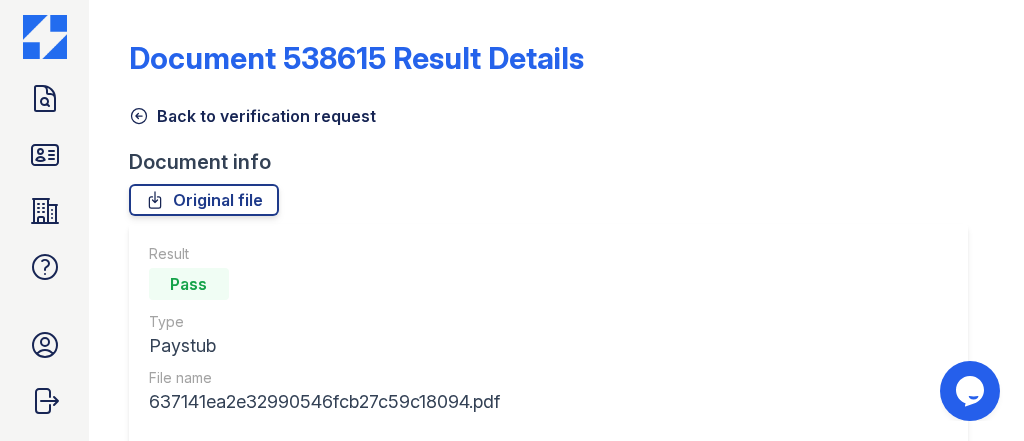 click 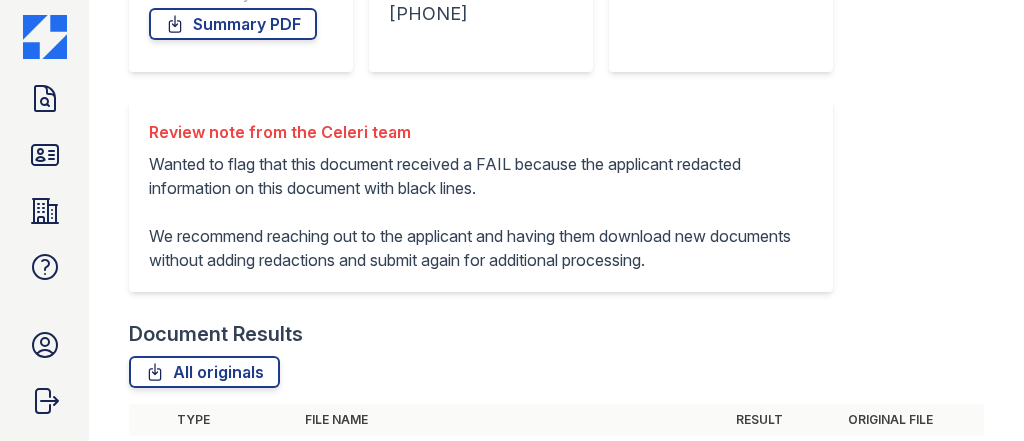 scroll, scrollTop: 480, scrollLeft: 0, axis: vertical 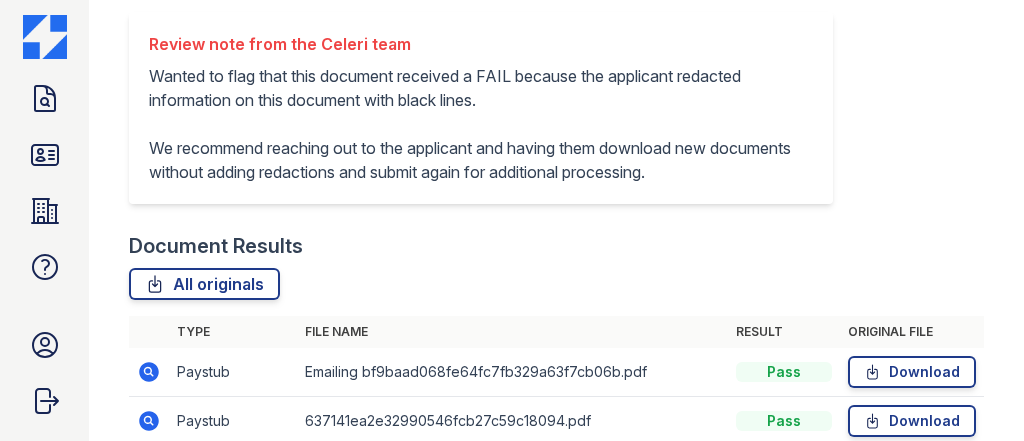 click 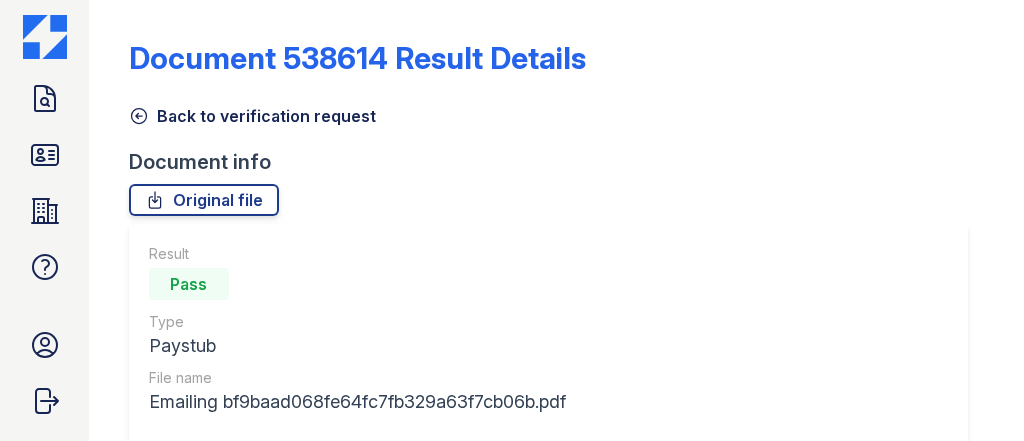 scroll, scrollTop: 0, scrollLeft: 0, axis: both 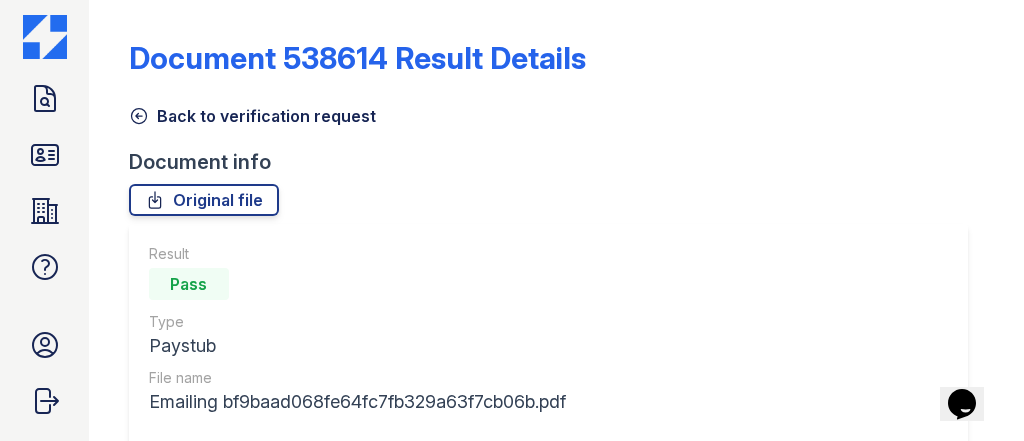 click on "Back to verification request" at bounding box center [252, 116] 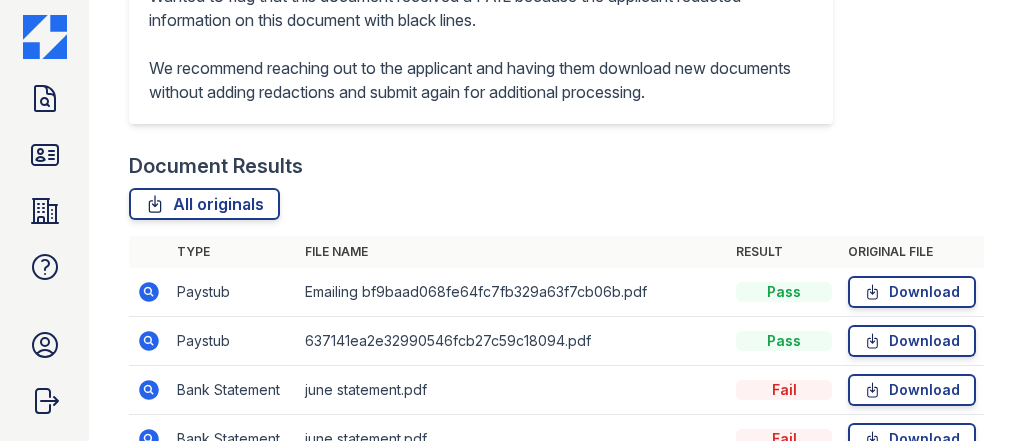 scroll, scrollTop: 717, scrollLeft: 0, axis: vertical 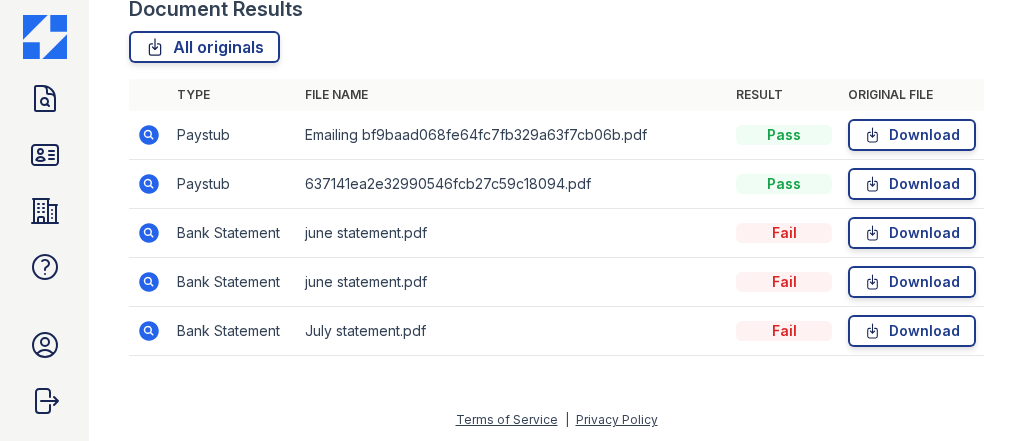 click 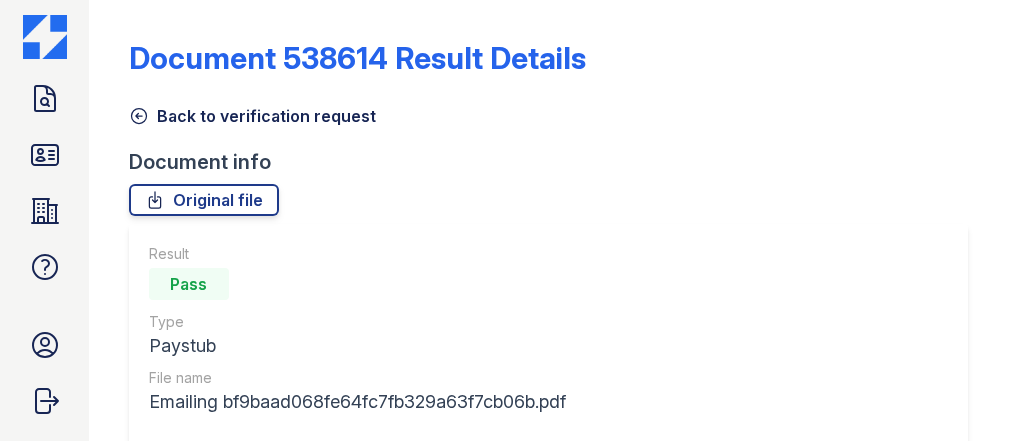 scroll, scrollTop: 0, scrollLeft: 0, axis: both 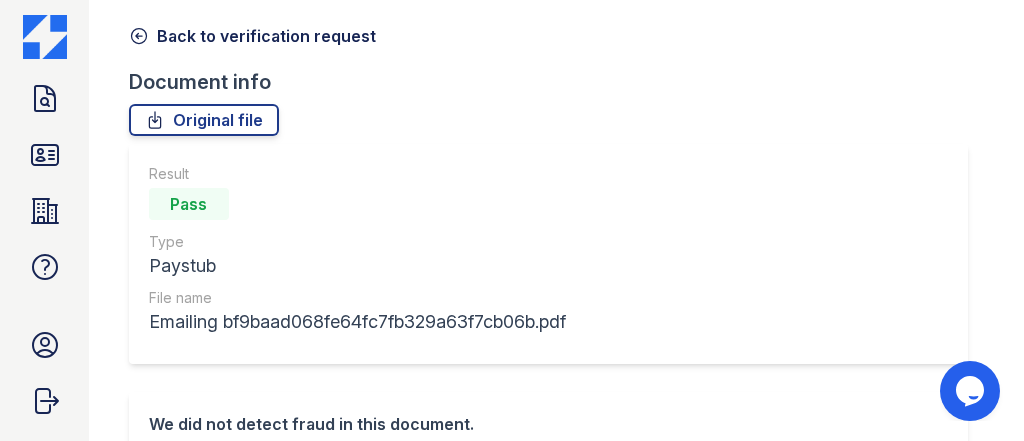 click 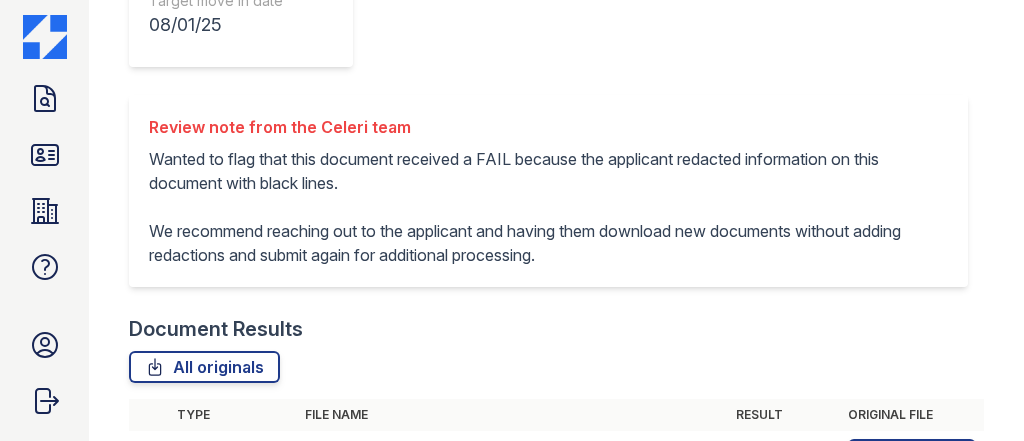 scroll, scrollTop: 717, scrollLeft: 0, axis: vertical 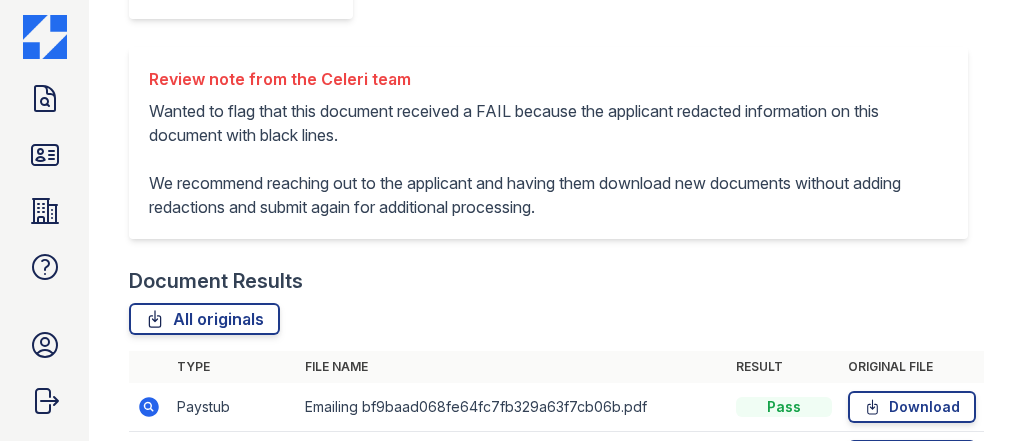 click 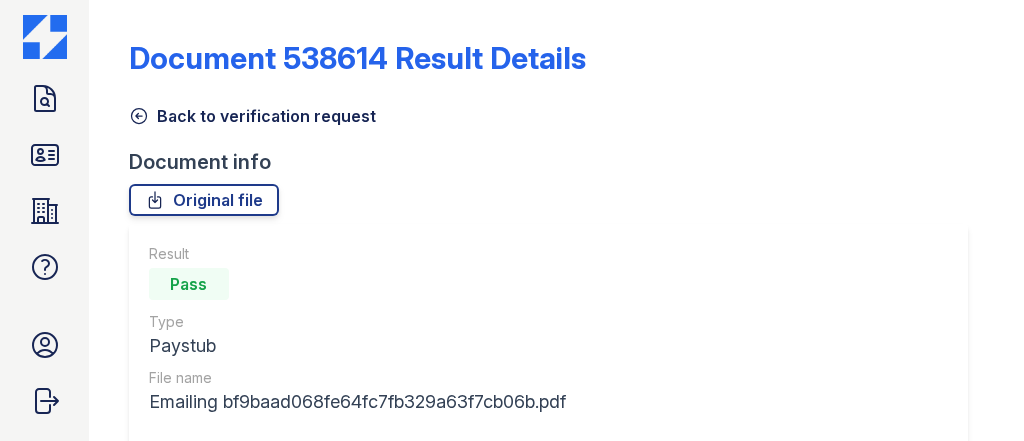 scroll, scrollTop: 0, scrollLeft: 0, axis: both 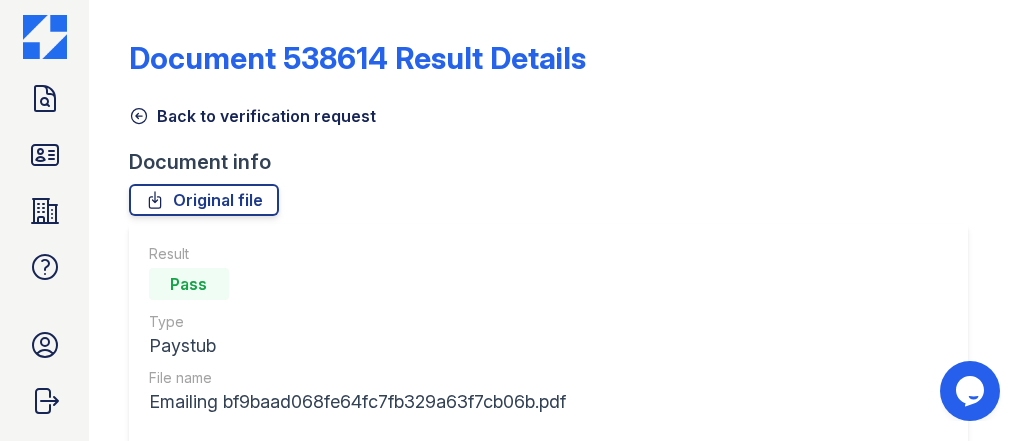 click on "Back to verification request" at bounding box center [556, 110] 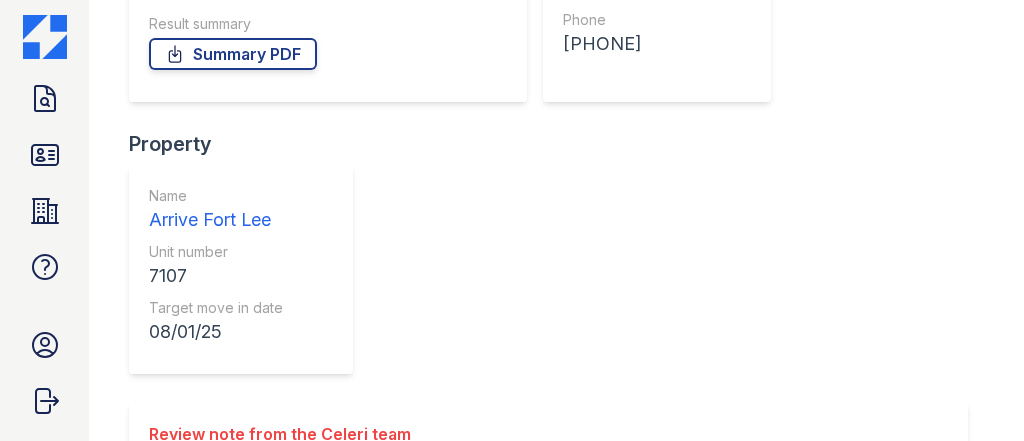 scroll, scrollTop: 397, scrollLeft: 0, axis: vertical 